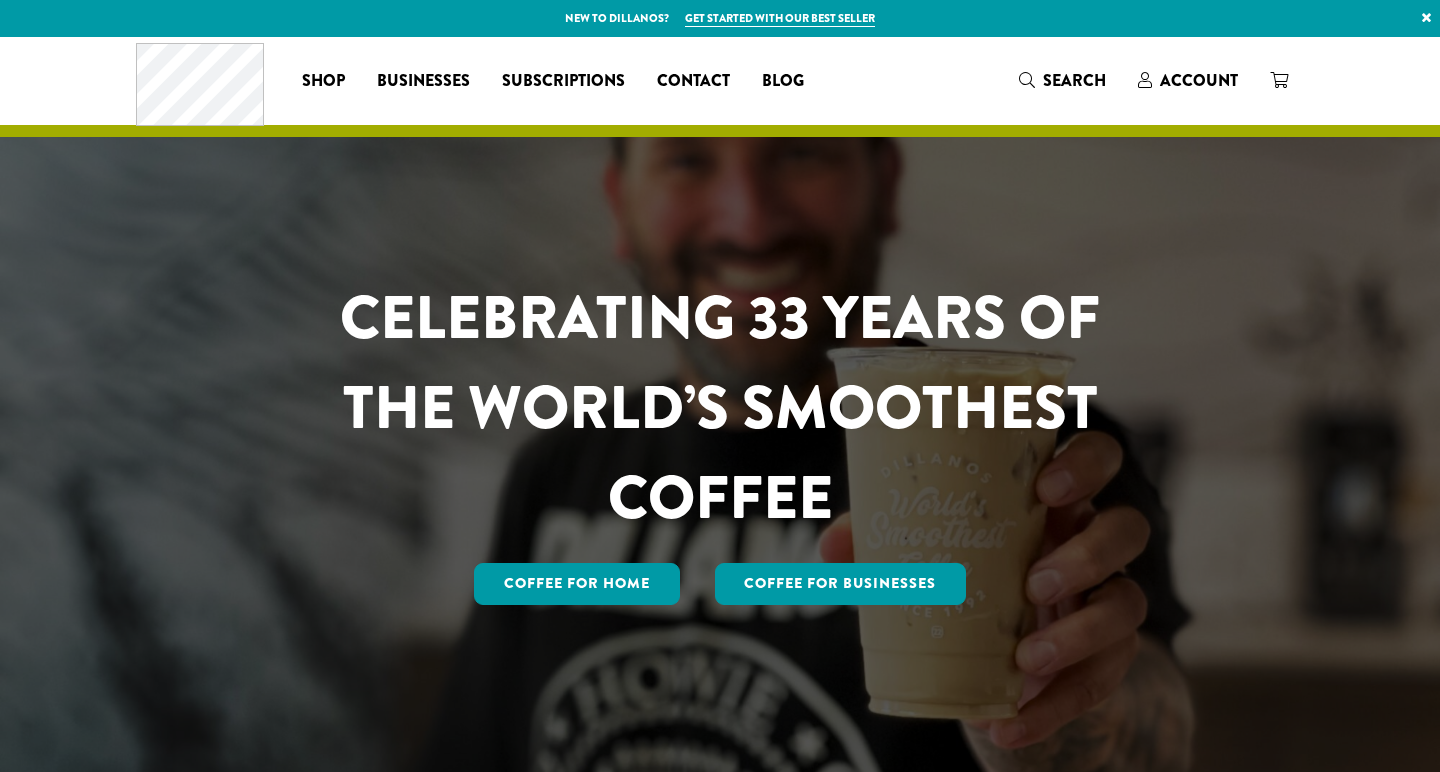 scroll, scrollTop: 0, scrollLeft: 0, axis: both 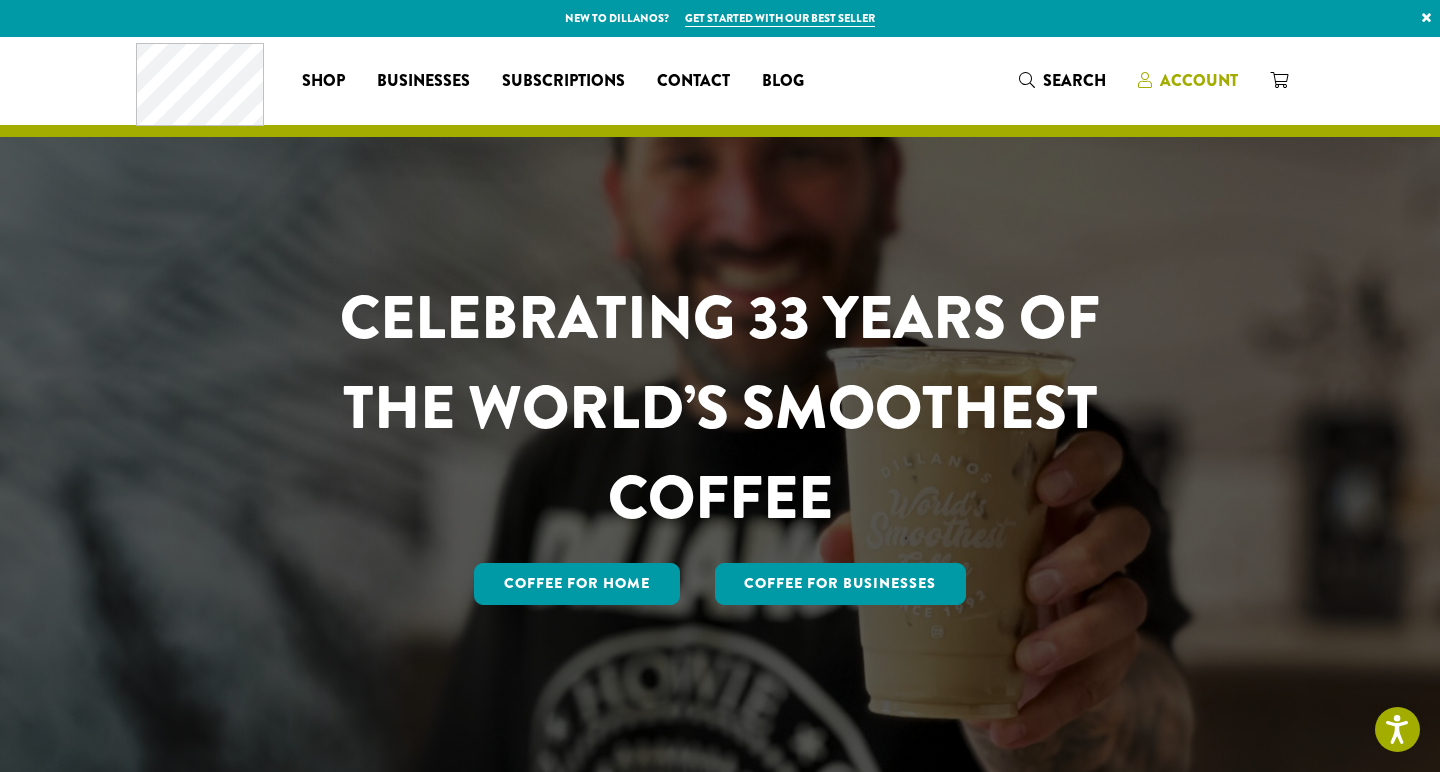 click on "Account" at bounding box center (1199, 80) 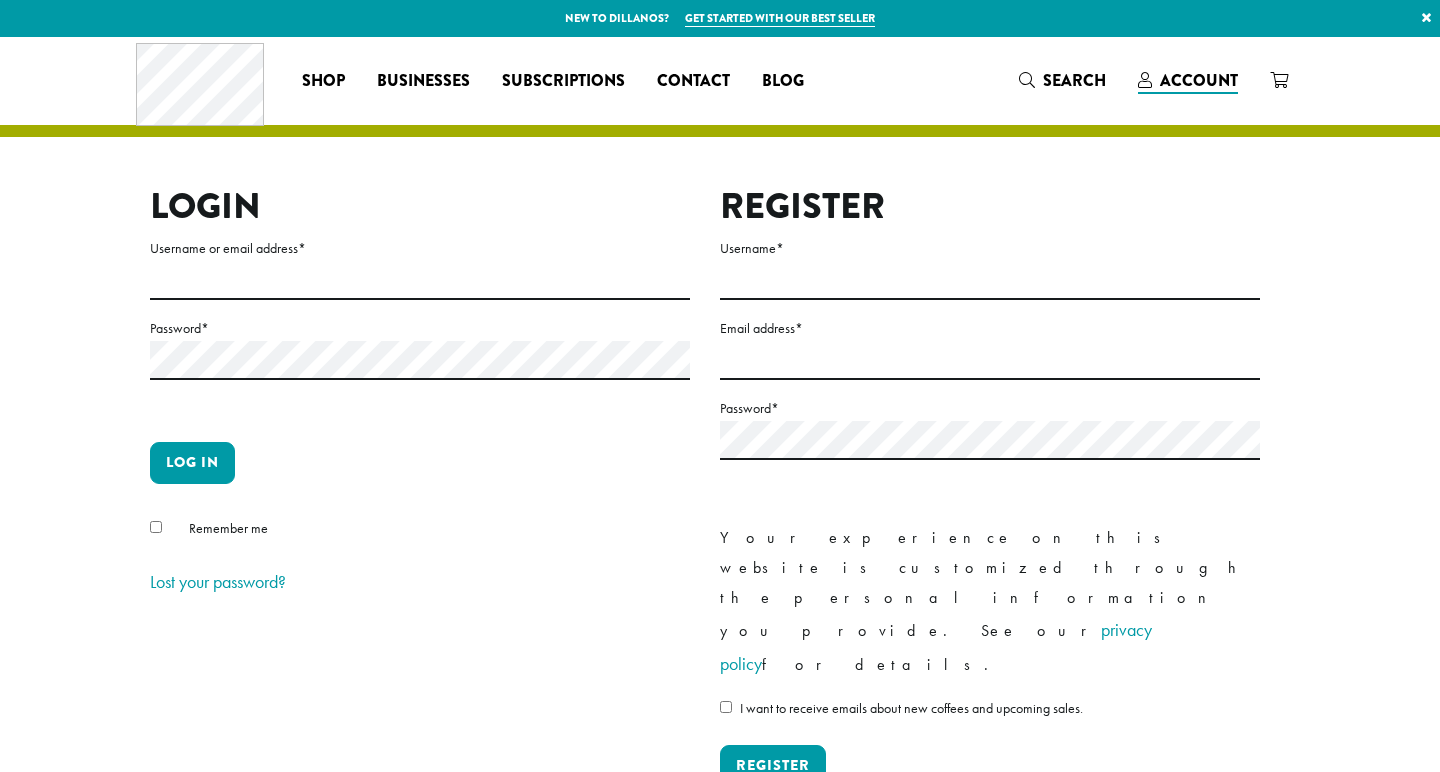 scroll, scrollTop: 0, scrollLeft: 0, axis: both 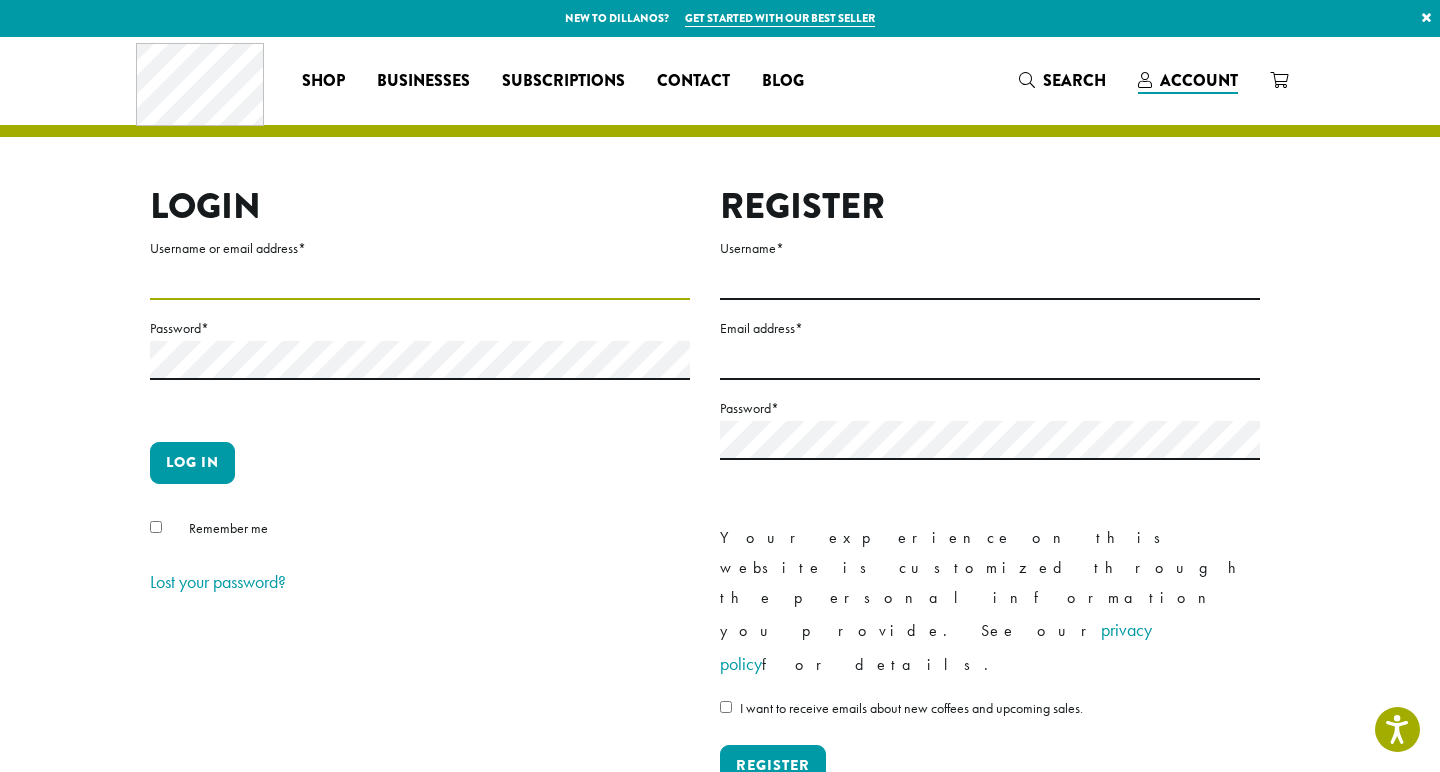 type on "**********" 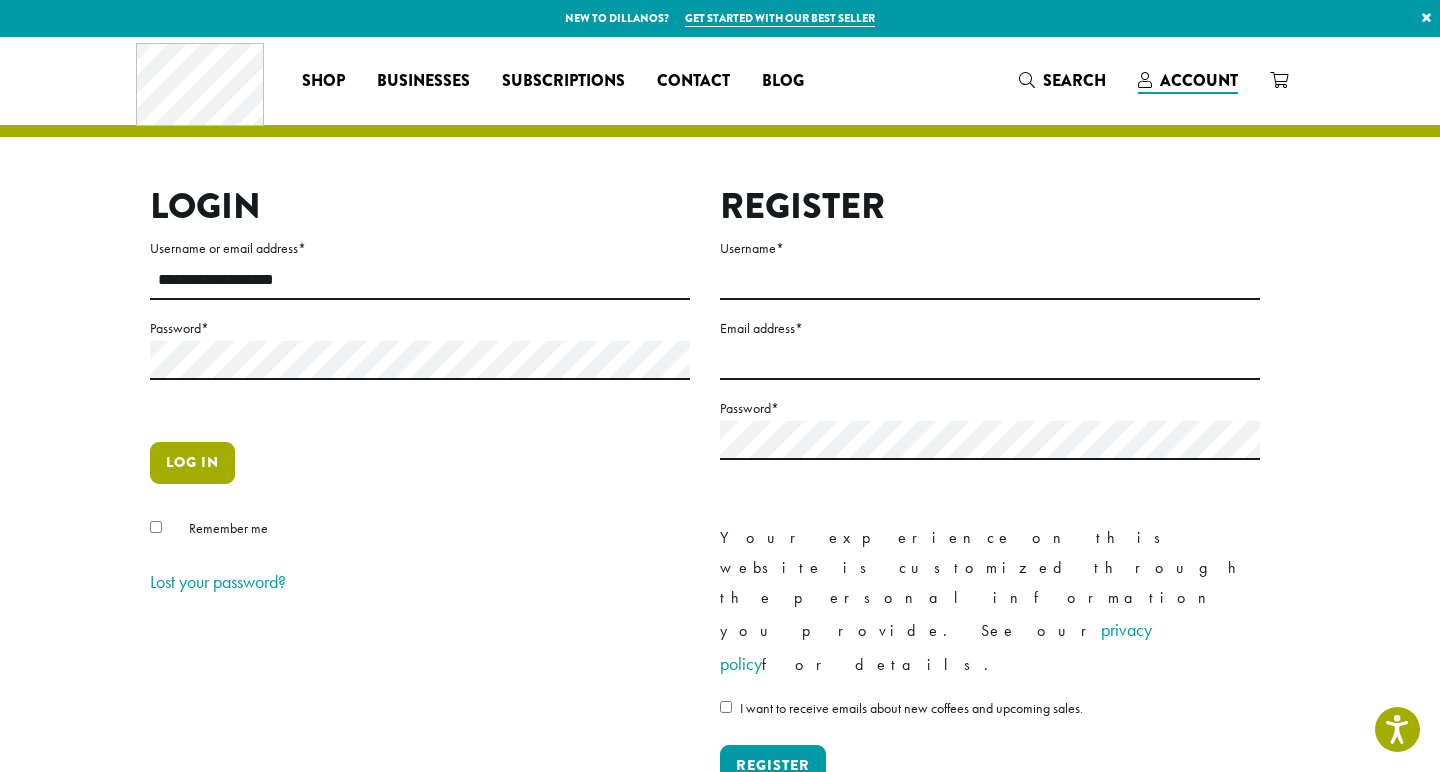 click on "Log in" at bounding box center [192, 463] 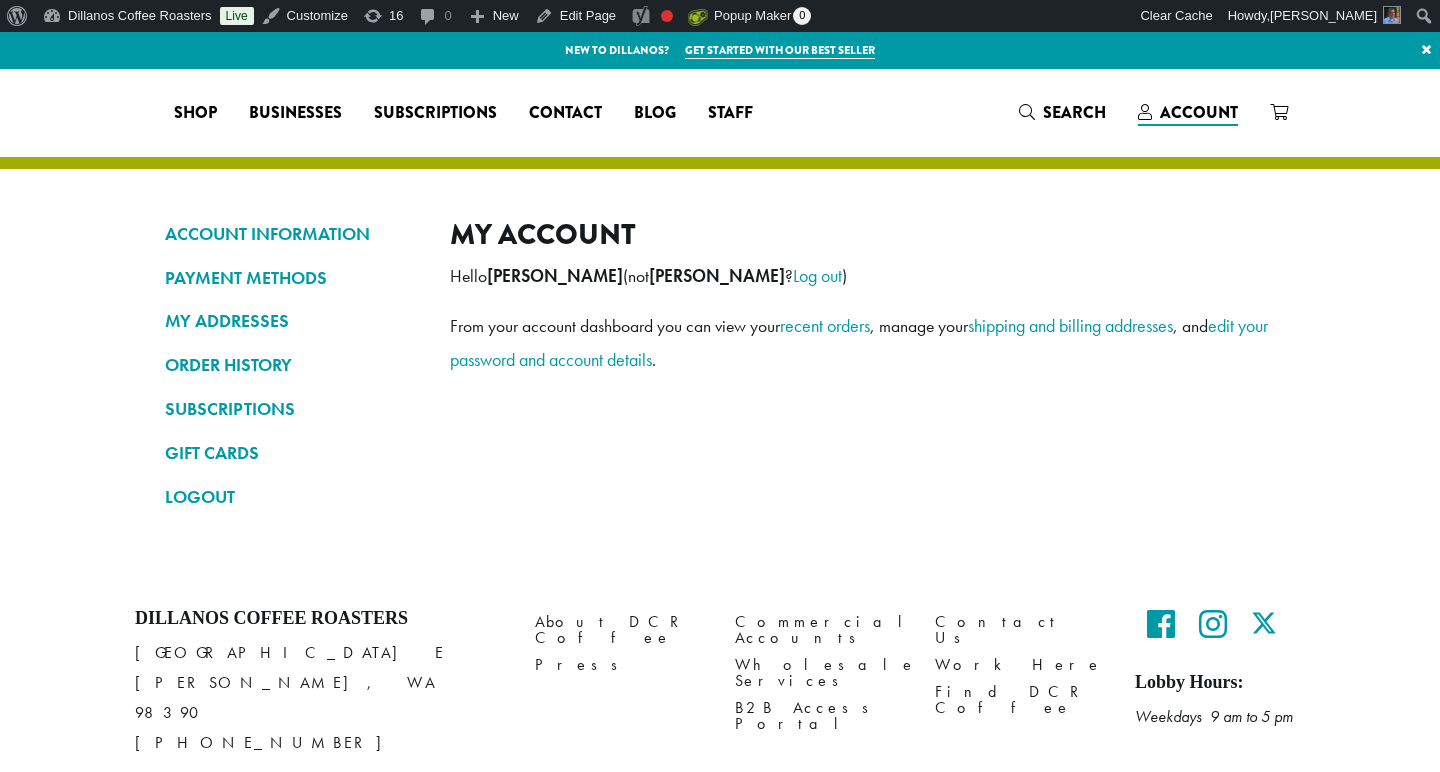 scroll, scrollTop: 0, scrollLeft: 0, axis: both 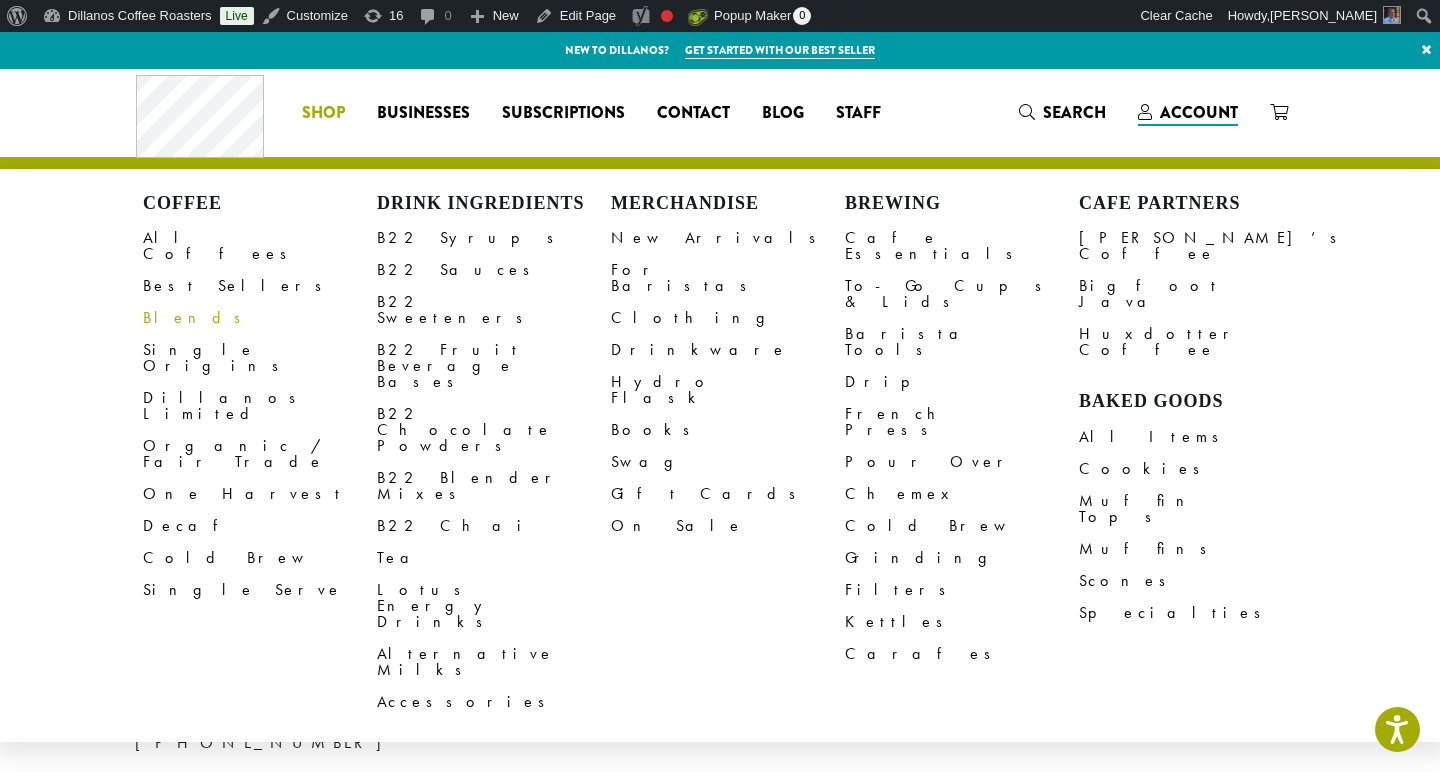 click on "Blends" at bounding box center (260, 318) 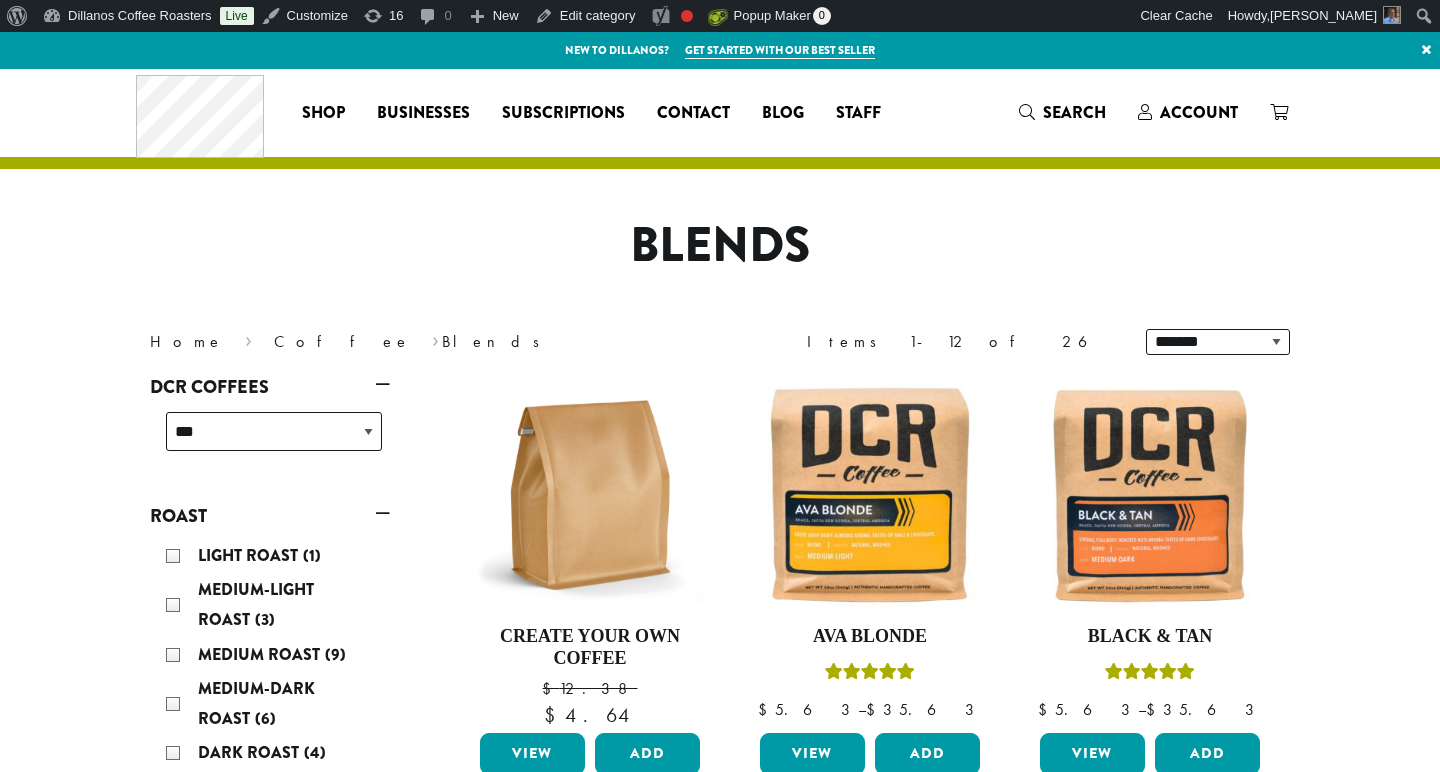 scroll, scrollTop: 0, scrollLeft: 0, axis: both 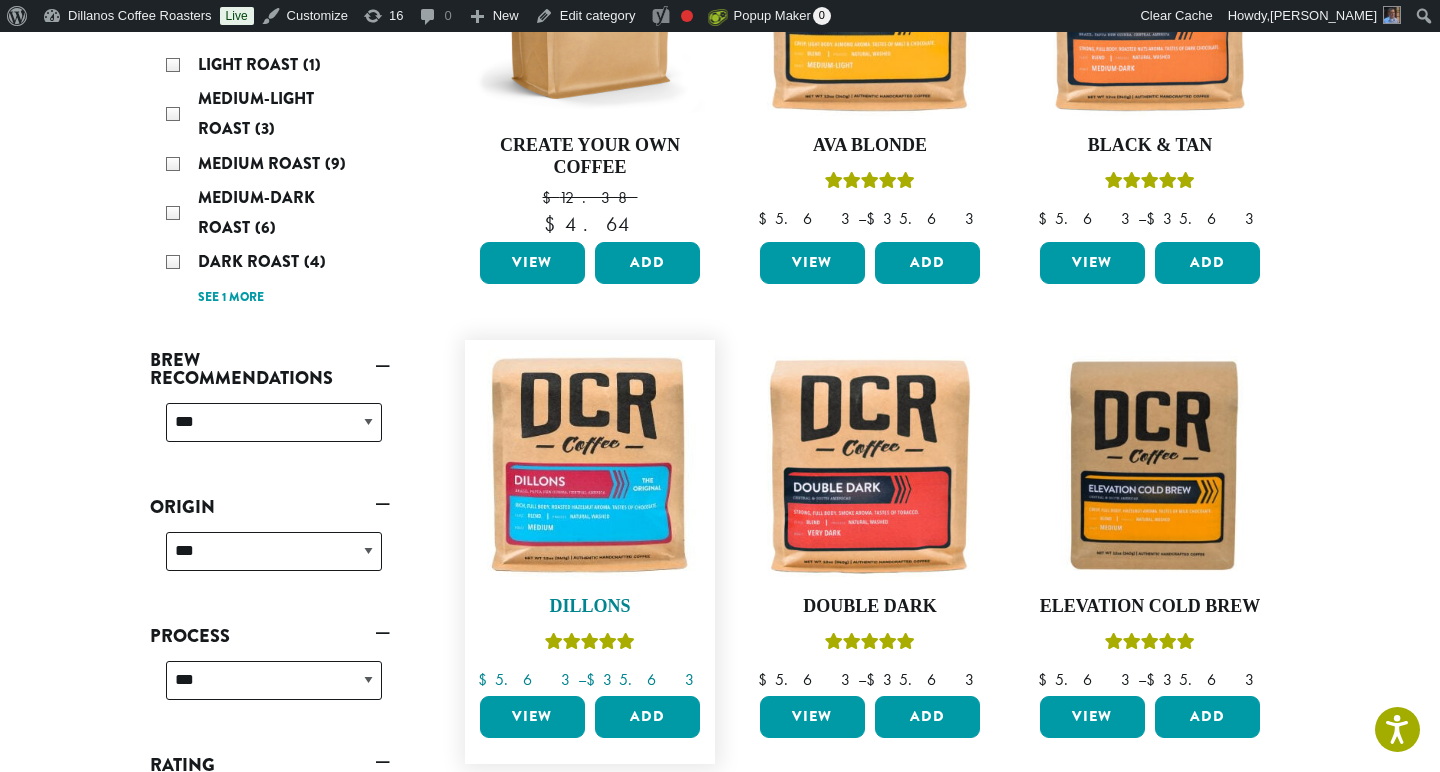 click at bounding box center [590, 465] 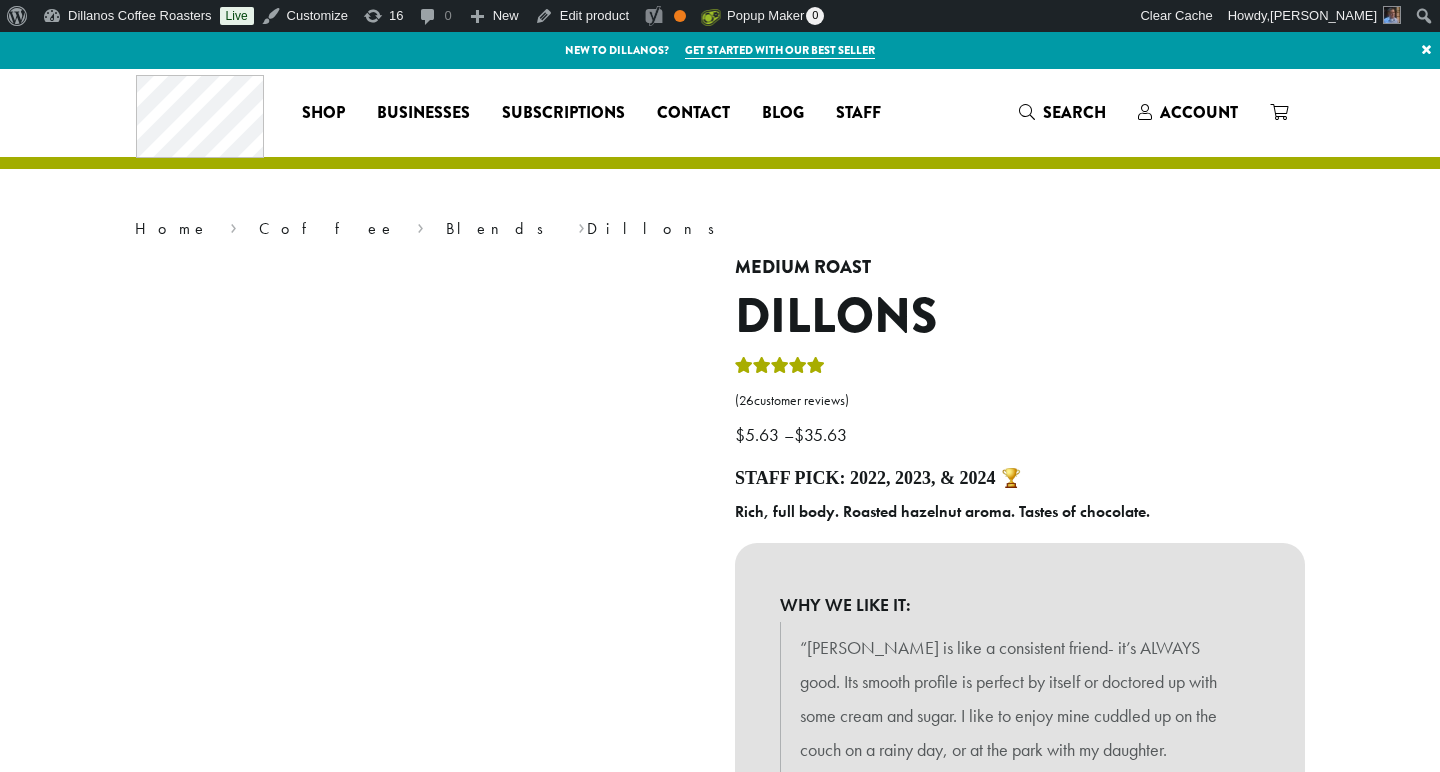 scroll, scrollTop: 0, scrollLeft: 0, axis: both 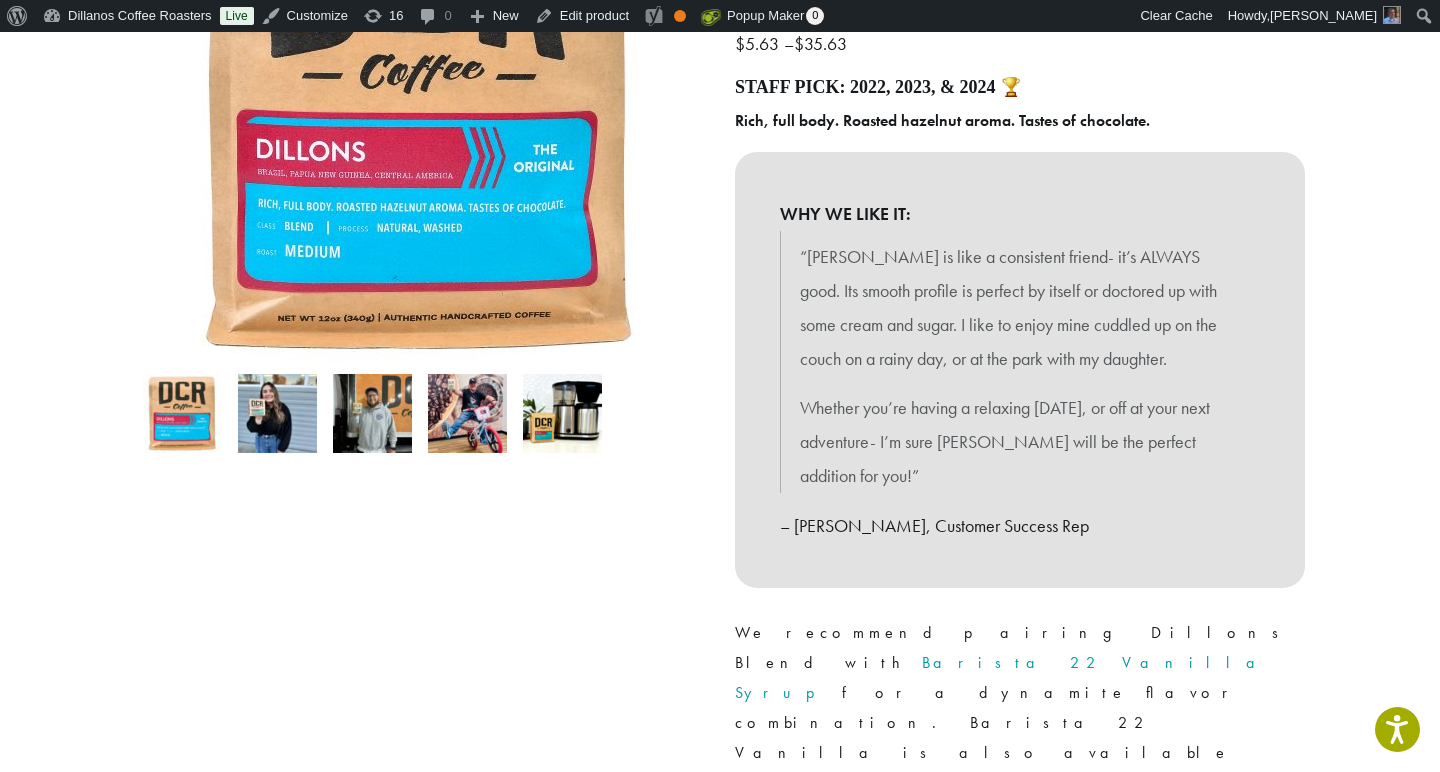 click on "Select" 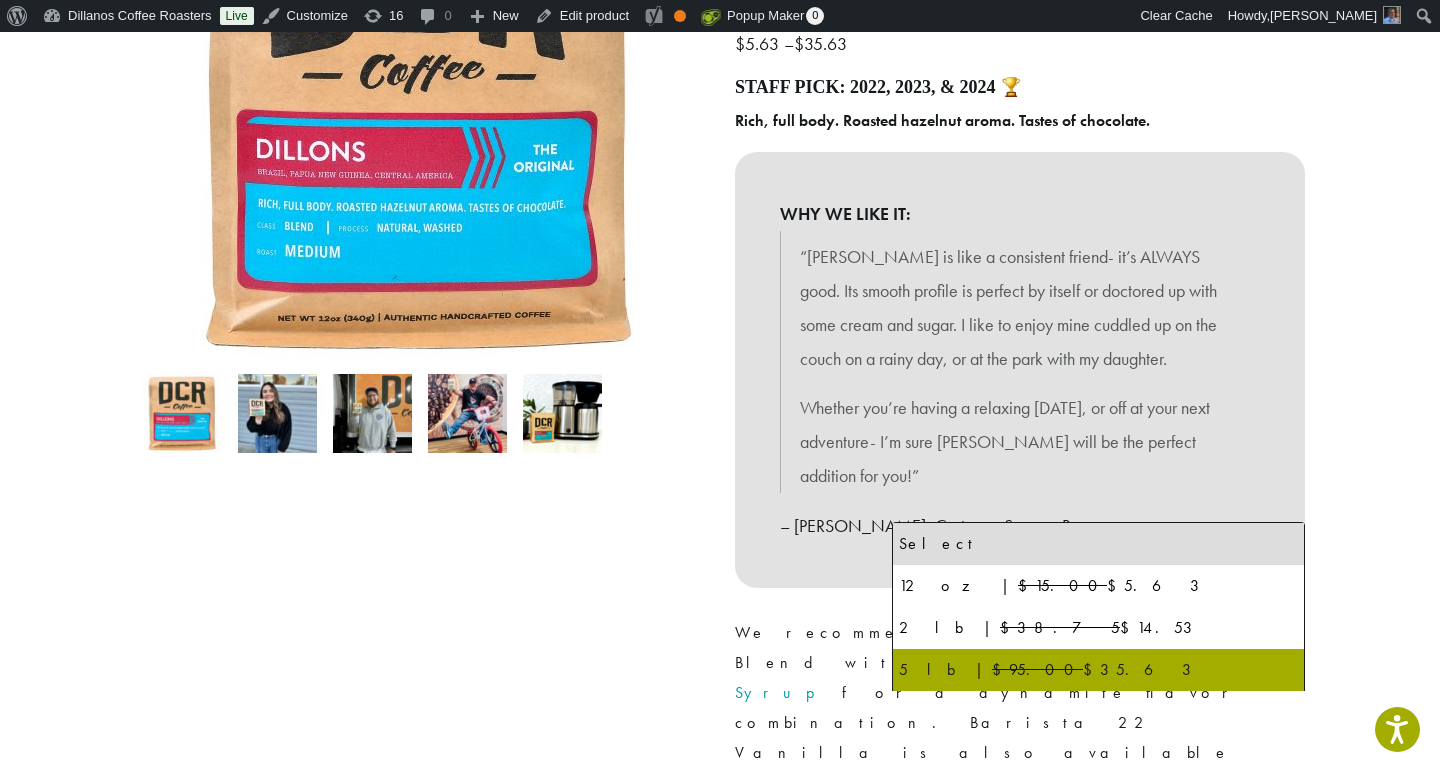 select on "**********" 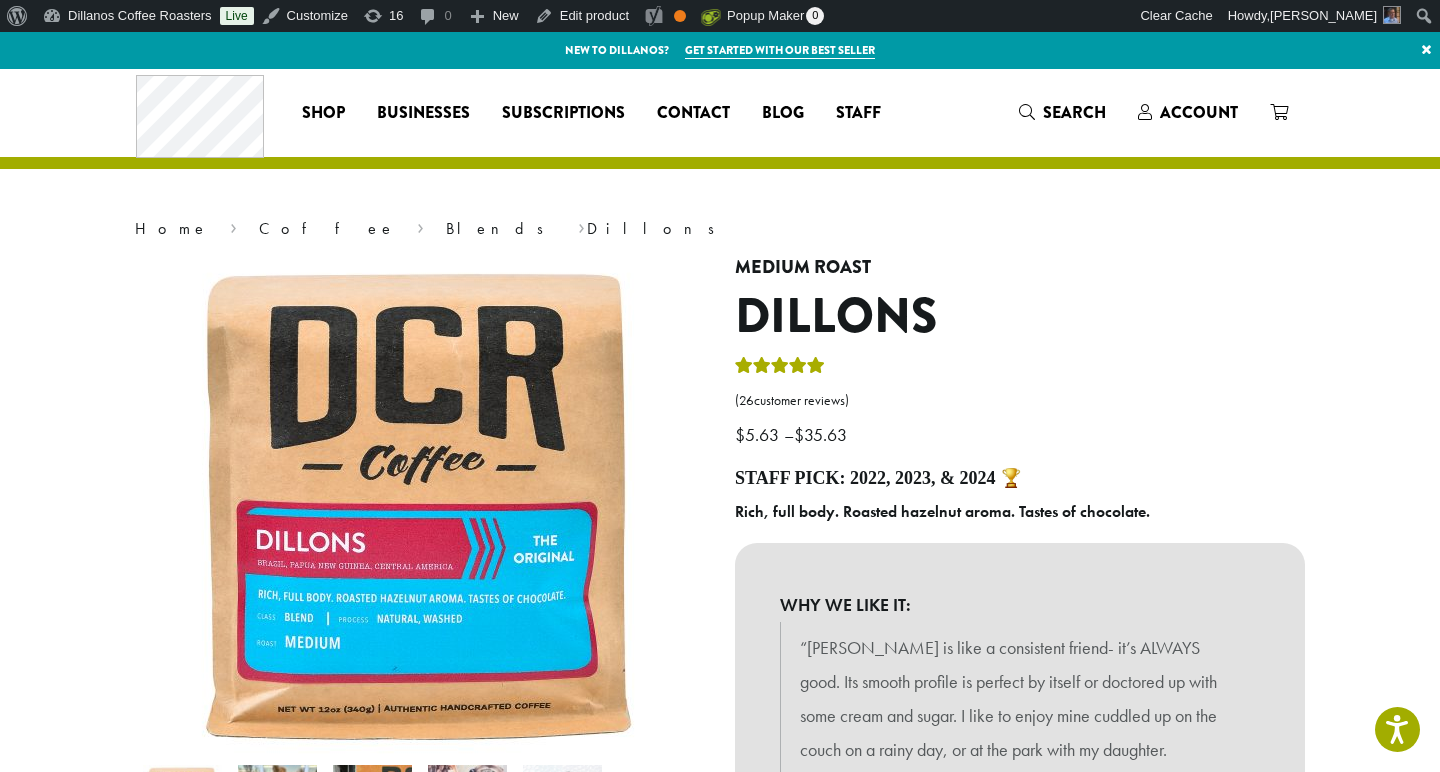 scroll, scrollTop: 0, scrollLeft: 0, axis: both 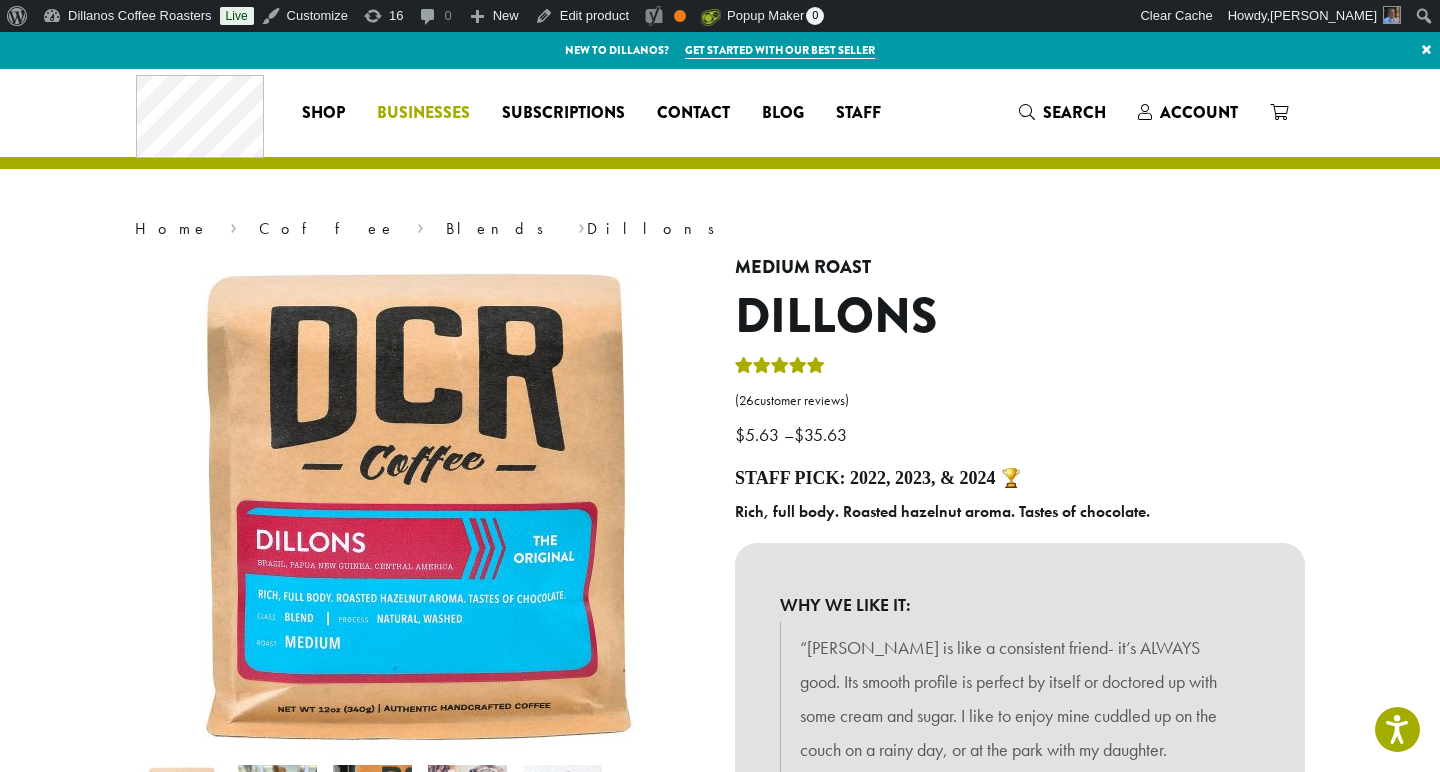 click on "Businesses" at bounding box center [423, 113] 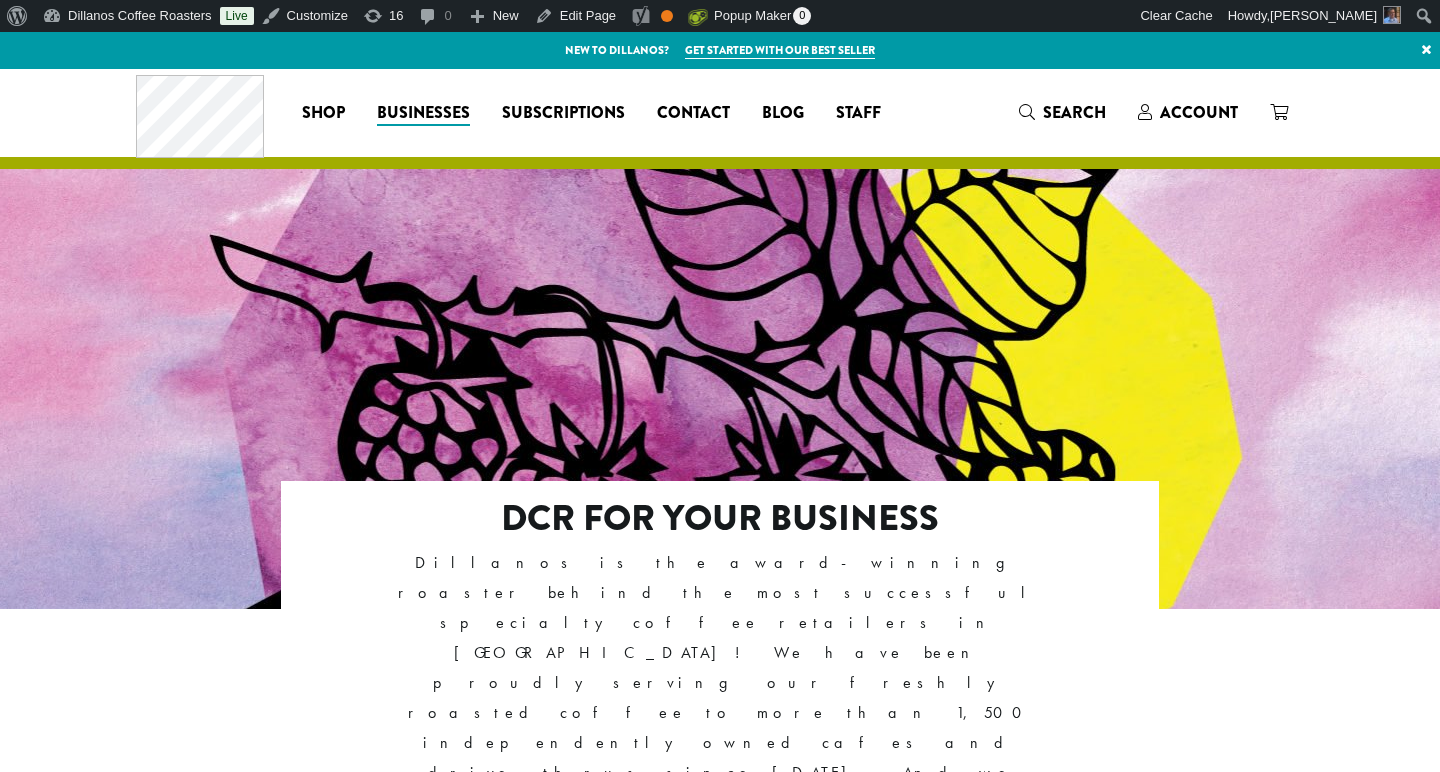 scroll, scrollTop: 0, scrollLeft: 0, axis: both 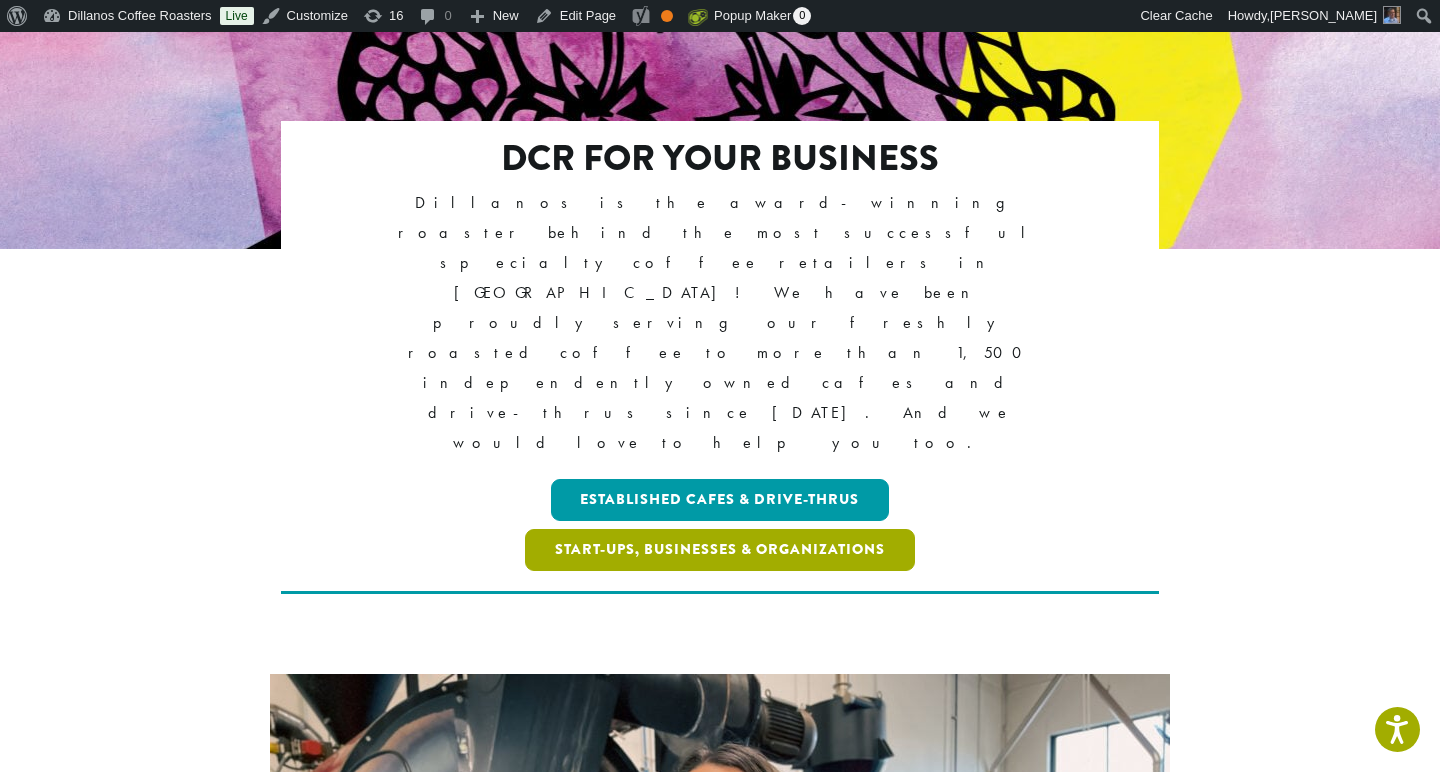 click on "Start-ups, Businesses & Organizations" at bounding box center [720, 550] 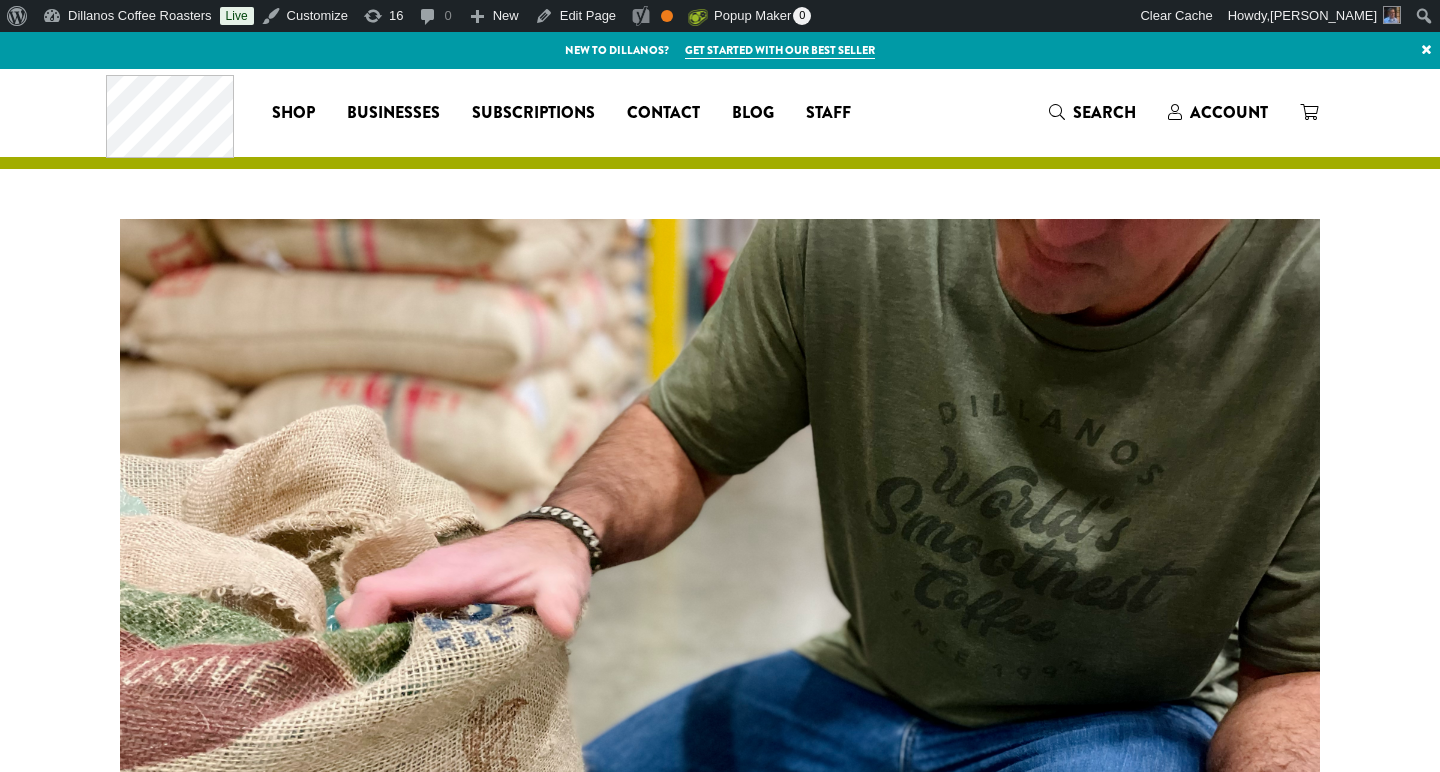 scroll, scrollTop: 0, scrollLeft: 0, axis: both 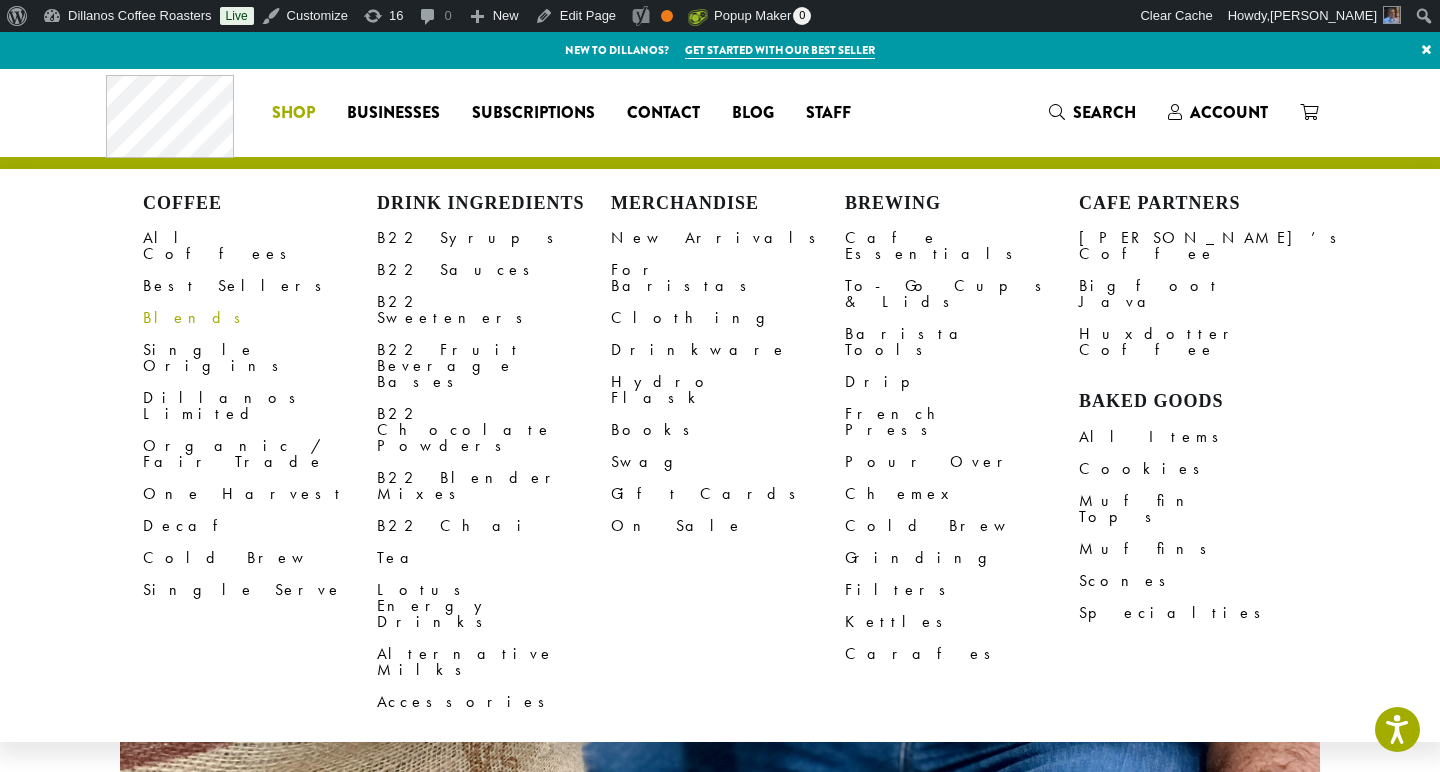 click on "Blends" at bounding box center [260, 318] 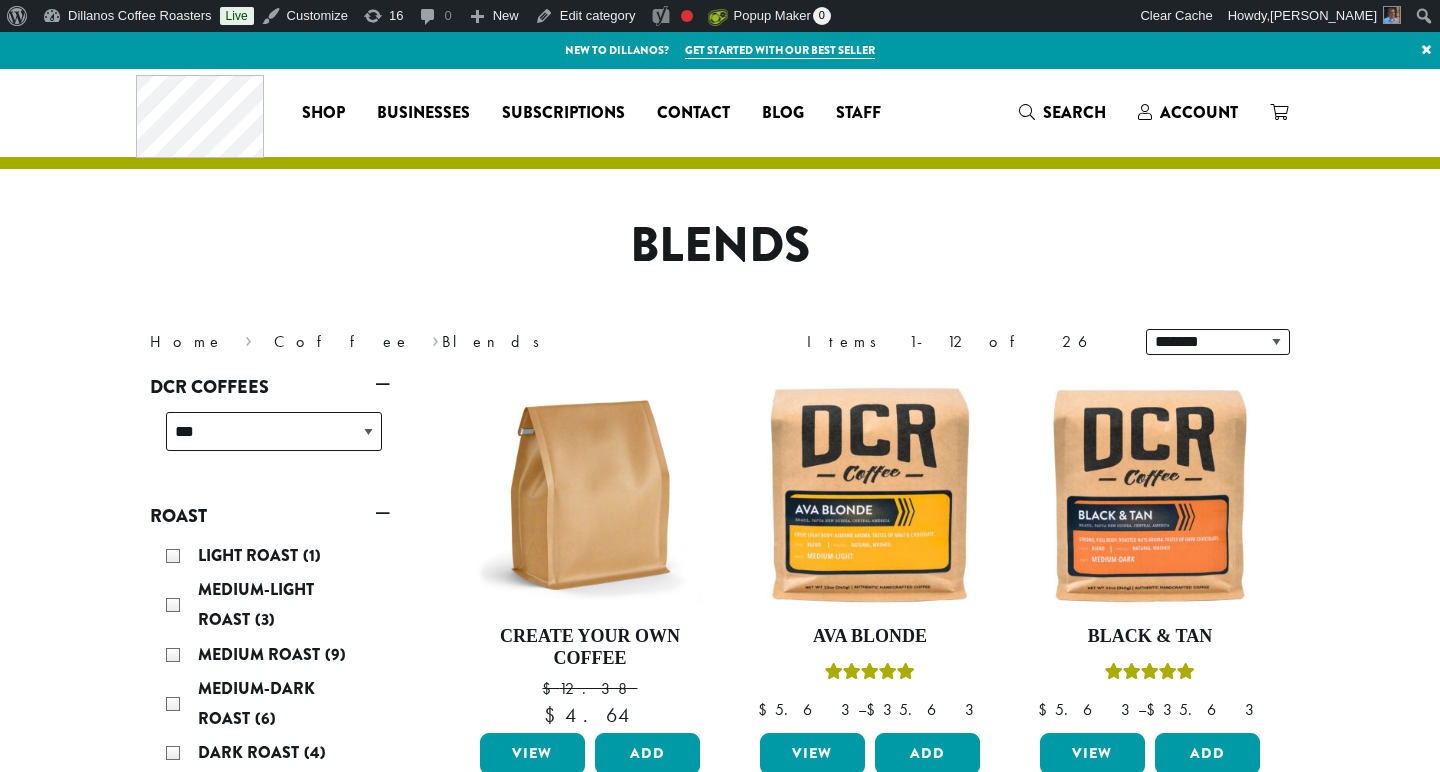 scroll, scrollTop: 0, scrollLeft: 0, axis: both 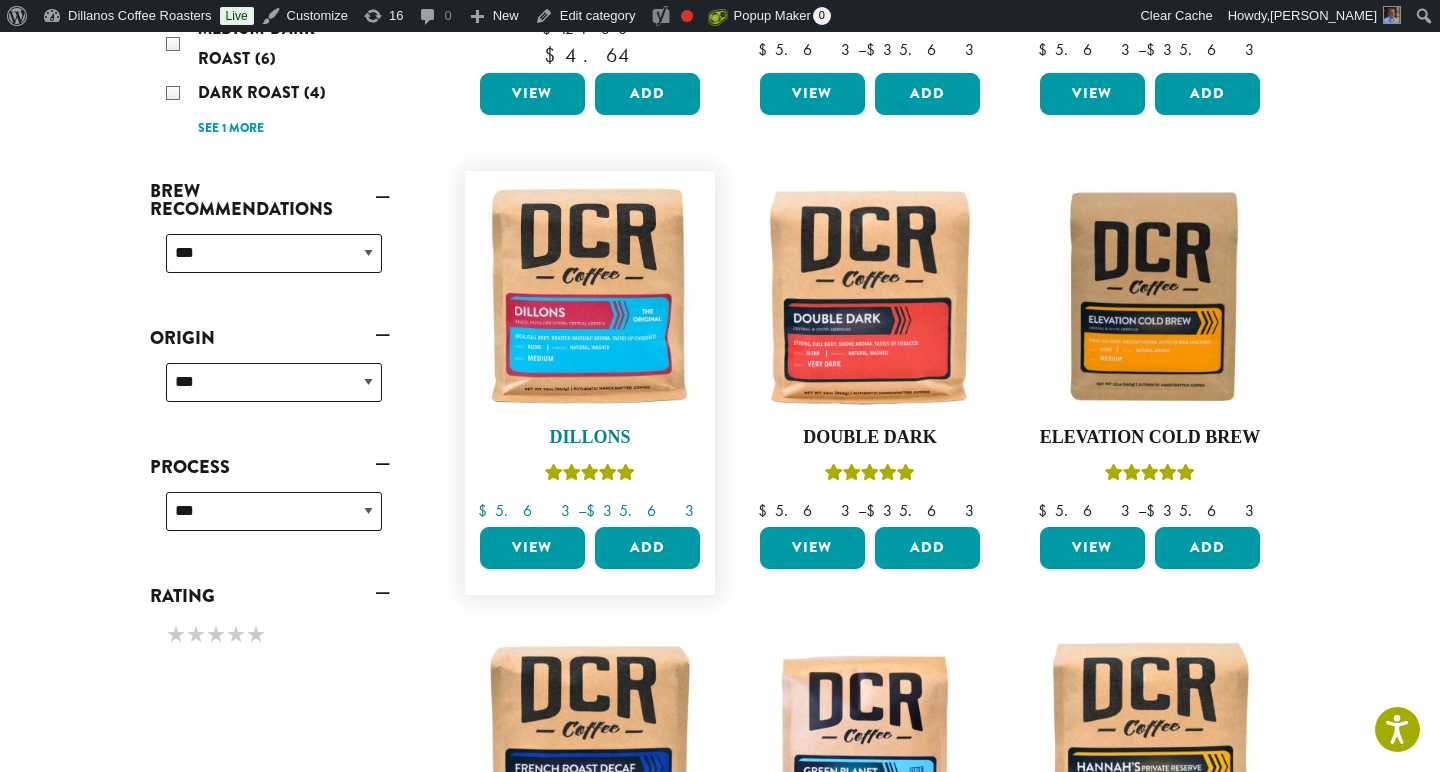 click at bounding box center [590, 296] 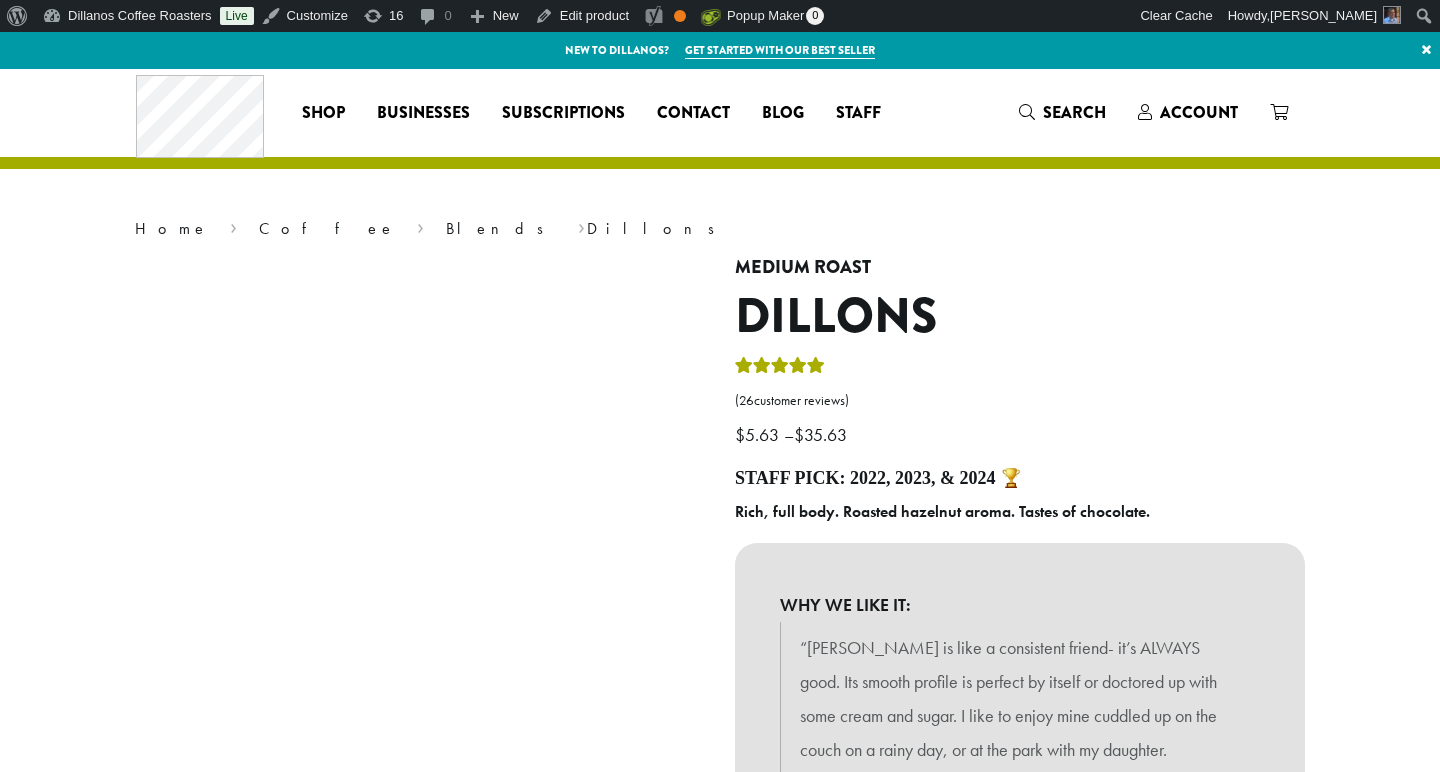 scroll, scrollTop: 0, scrollLeft: 0, axis: both 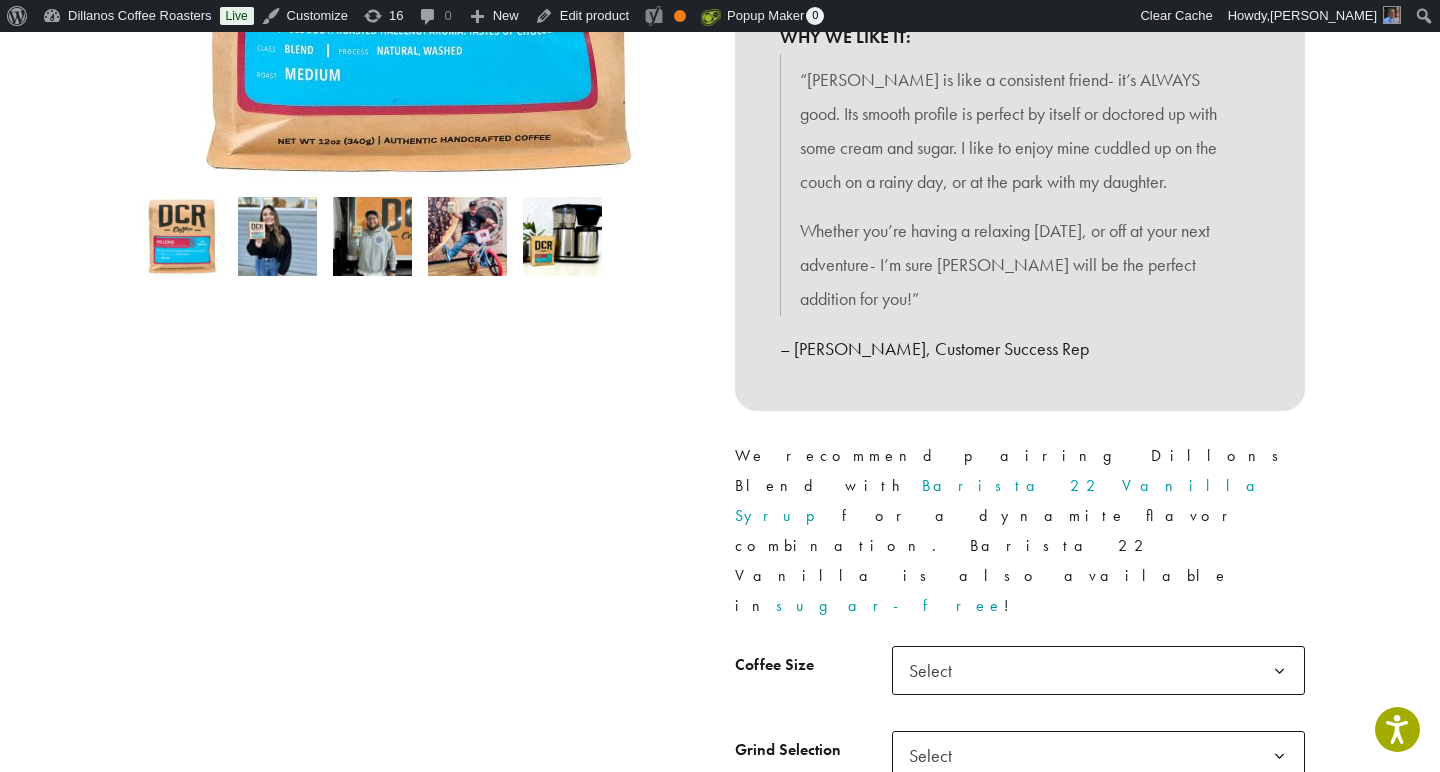 click on "Select" 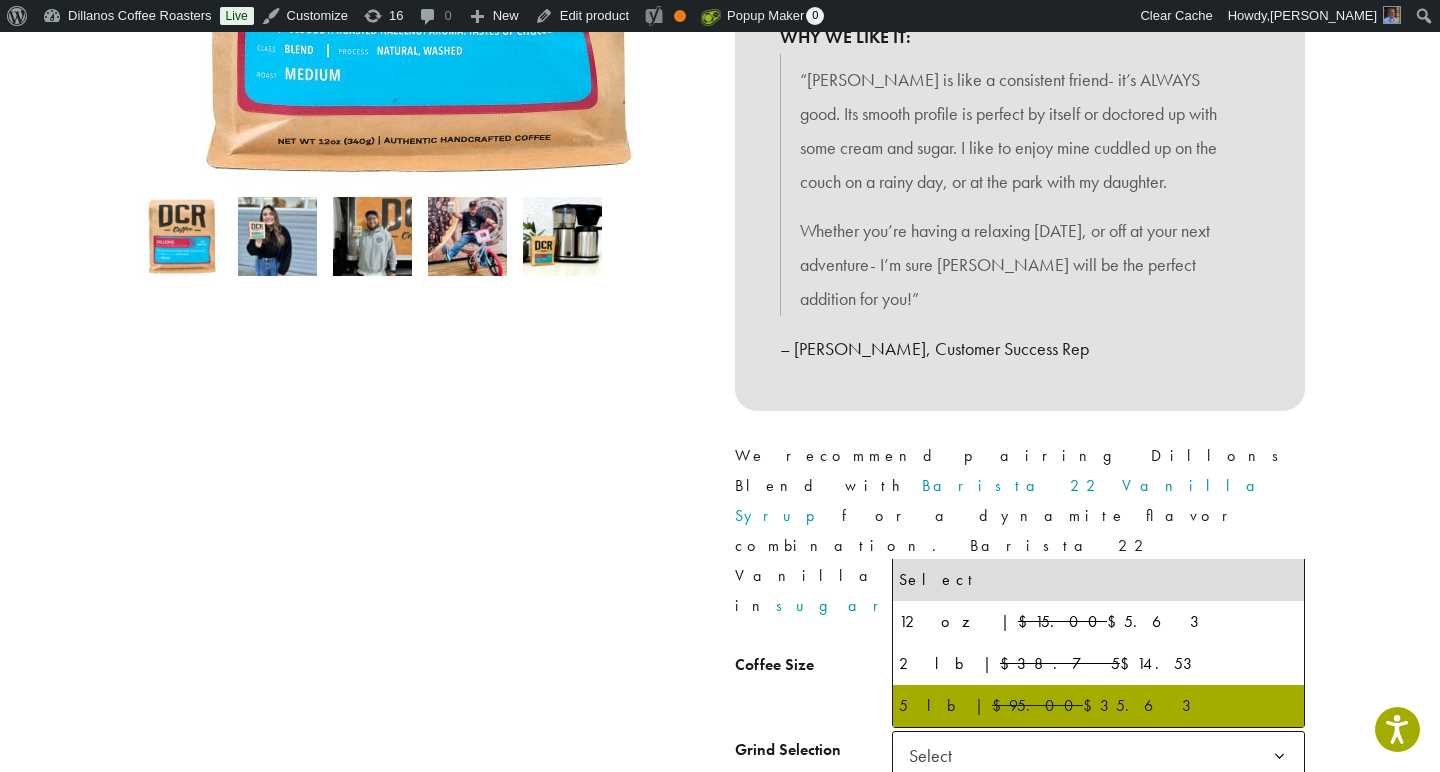 select on "**********" 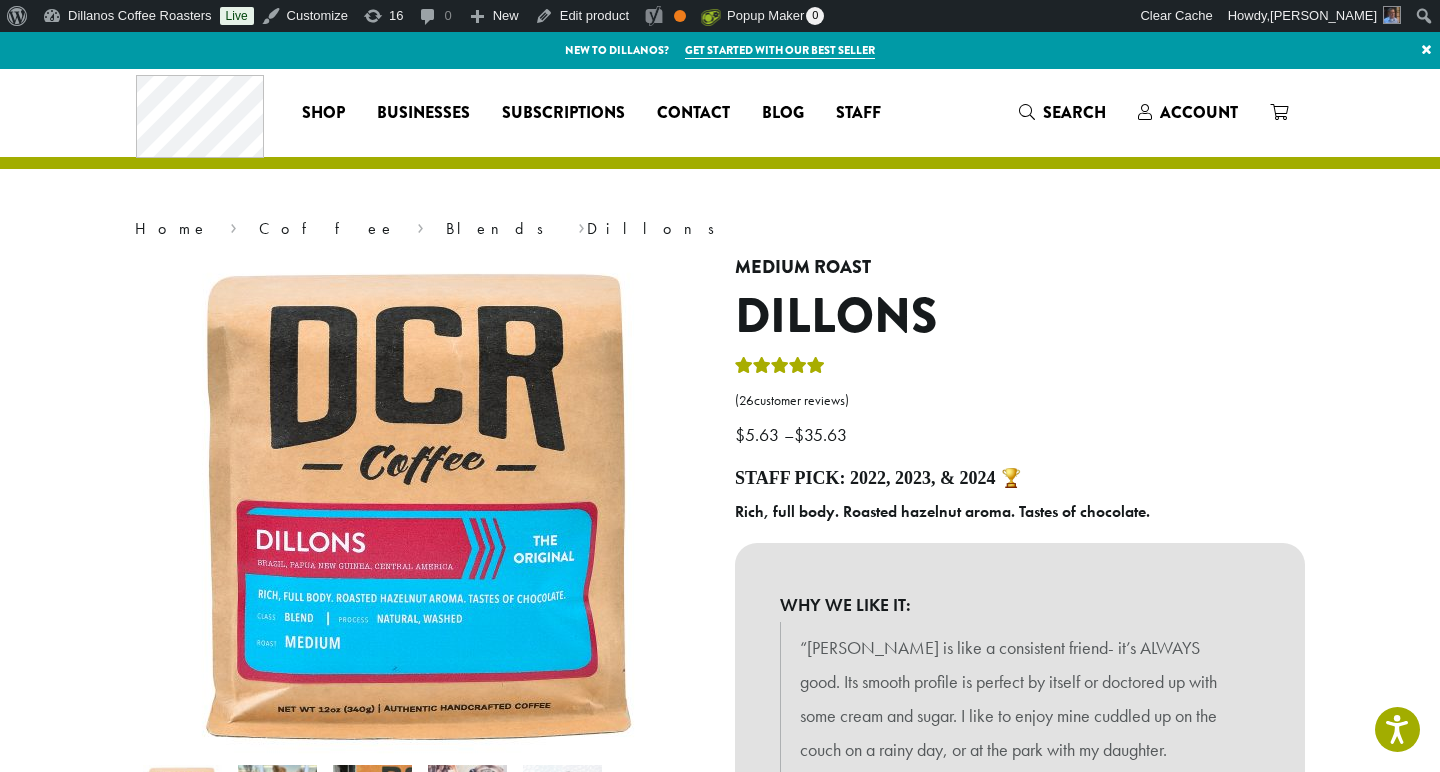 scroll, scrollTop: 0, scrollLeft: 0, axis: both 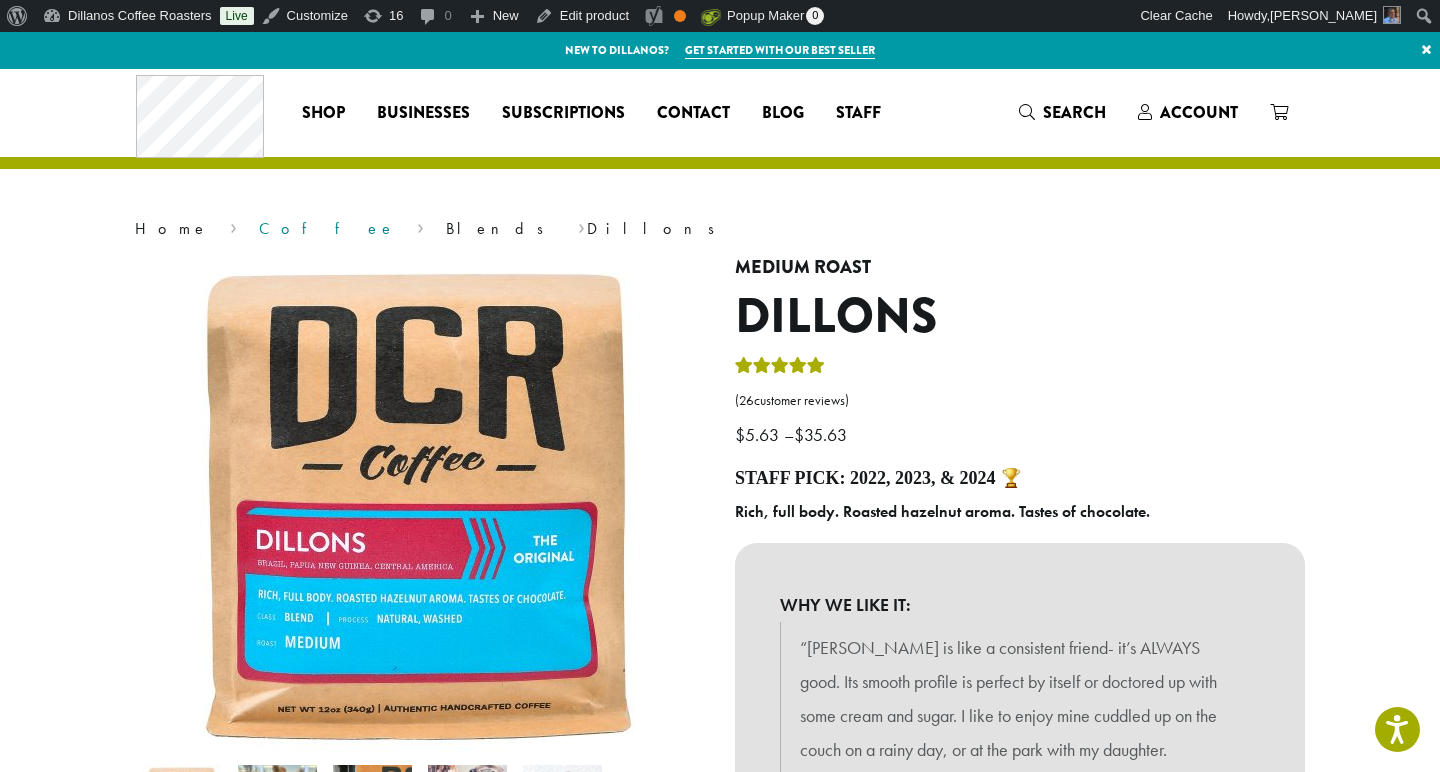 click on "Coffee" at bounding box center [327, 228] 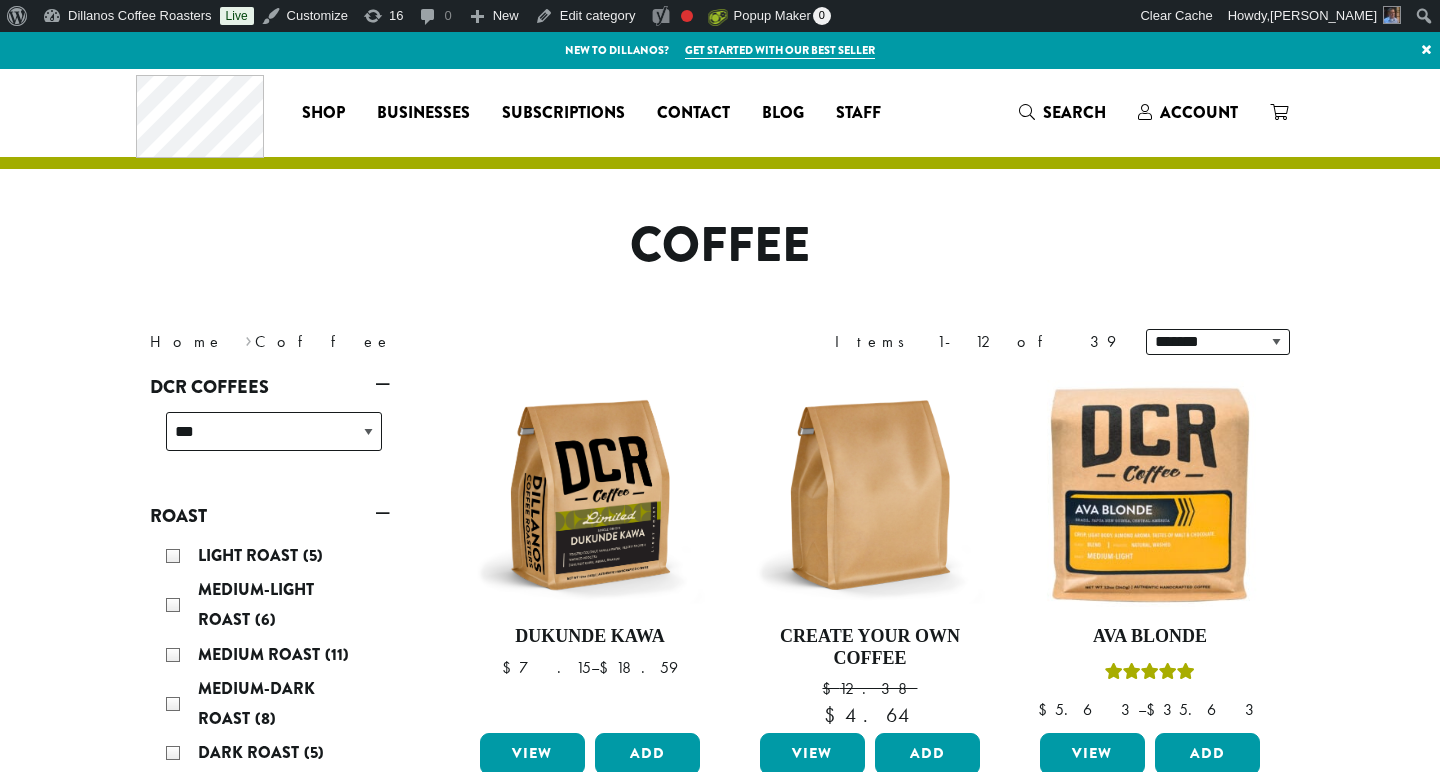 scroll, scrollTop: 0, scrollLeft: 0, axis: both 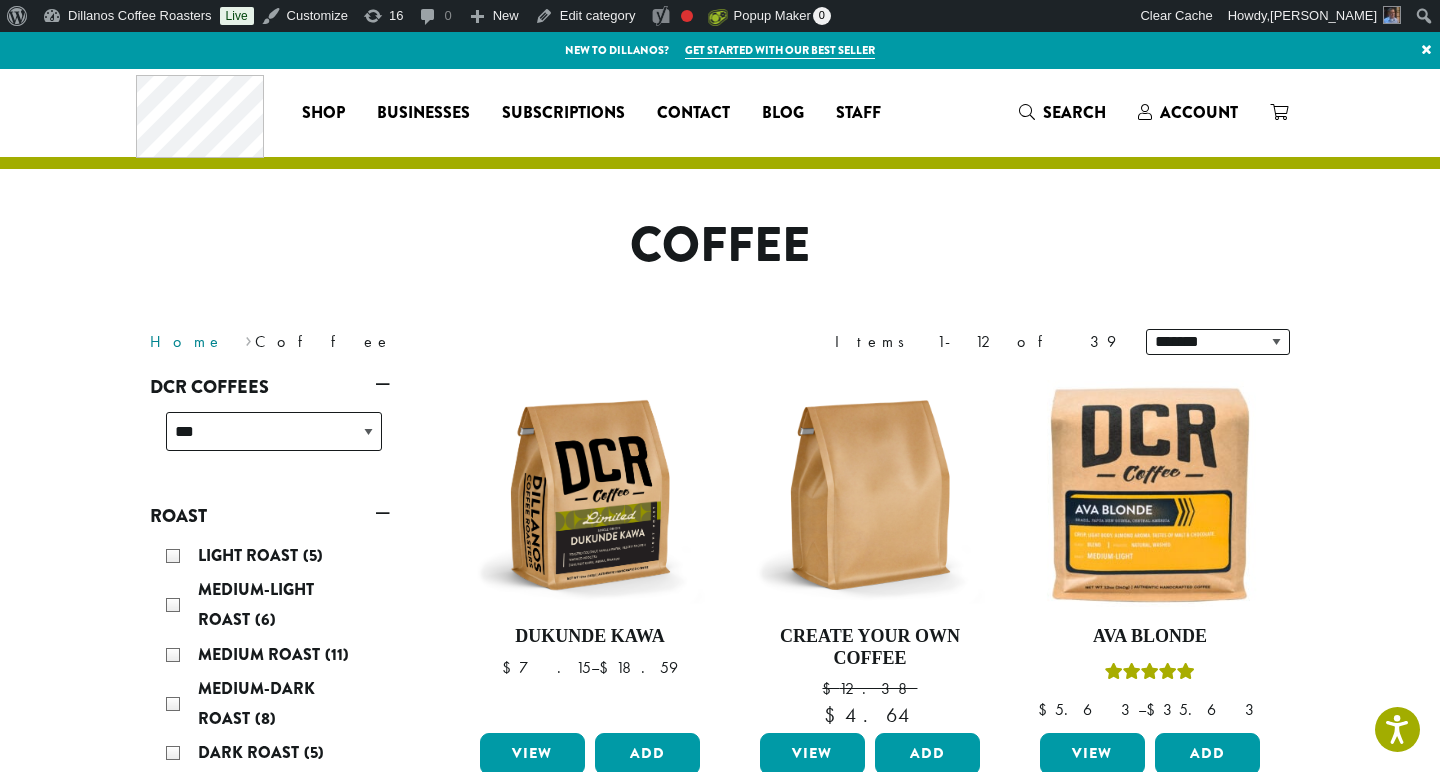 click on "Home" at bounding box center (187, 341) 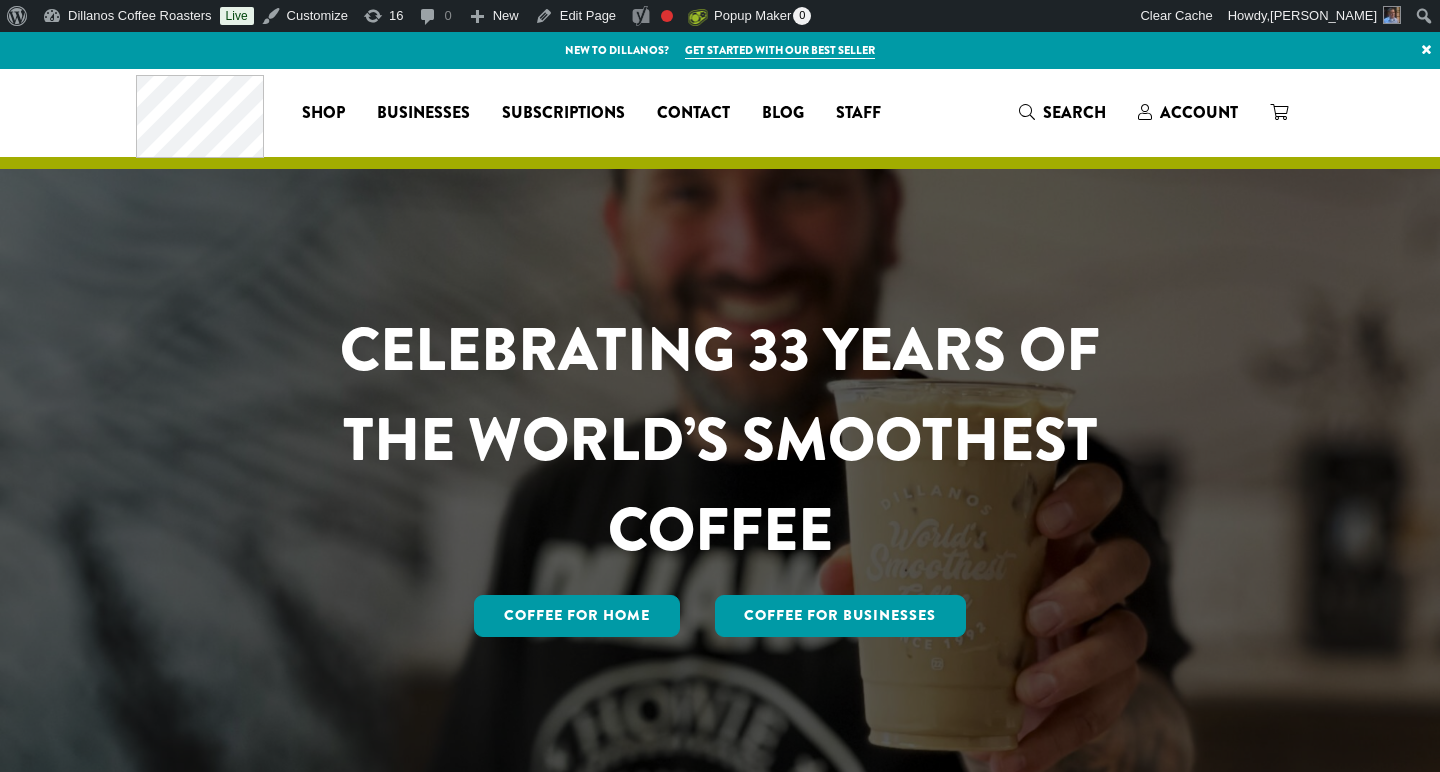 scroll, scrollTop: 0, scrollLeft: 0, axis: both 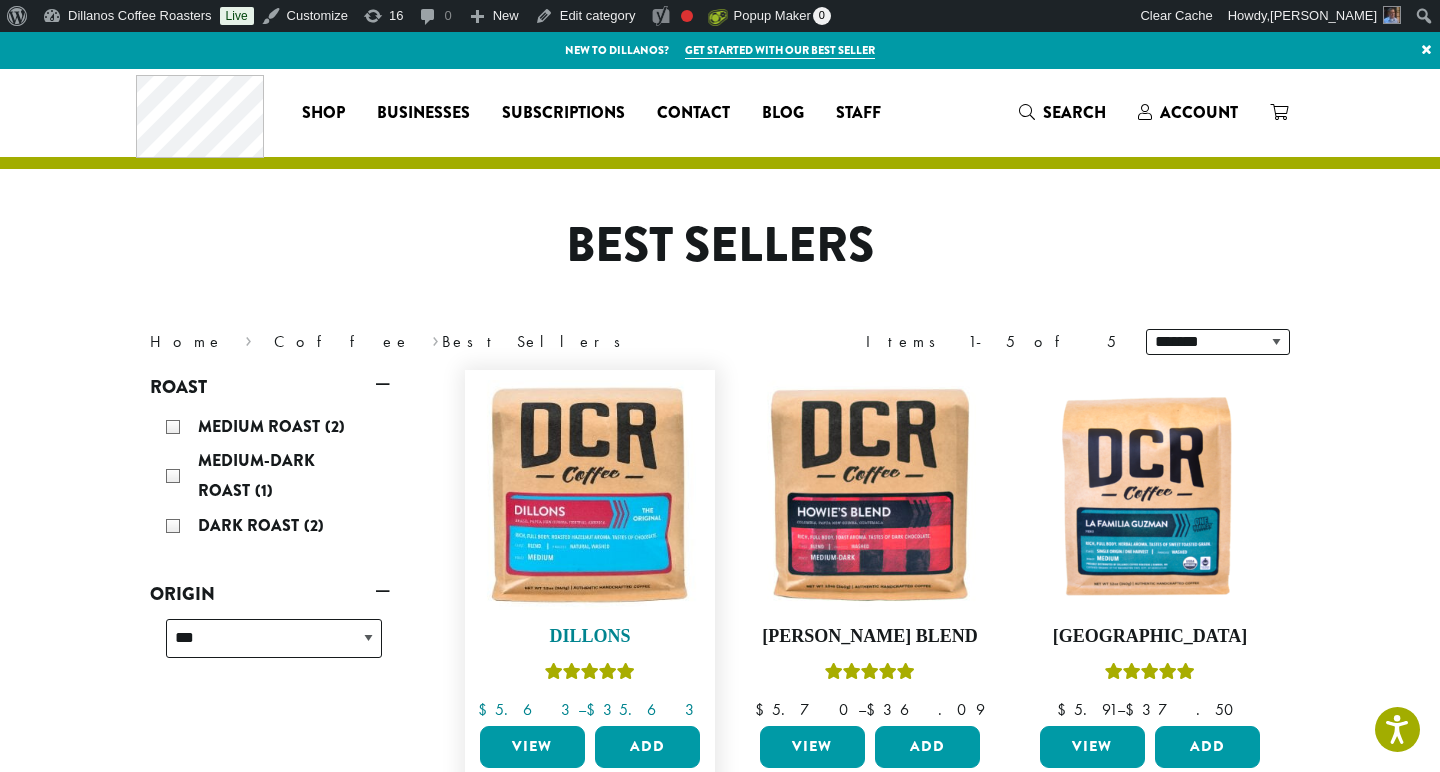 click at bounding box center (590, 495) 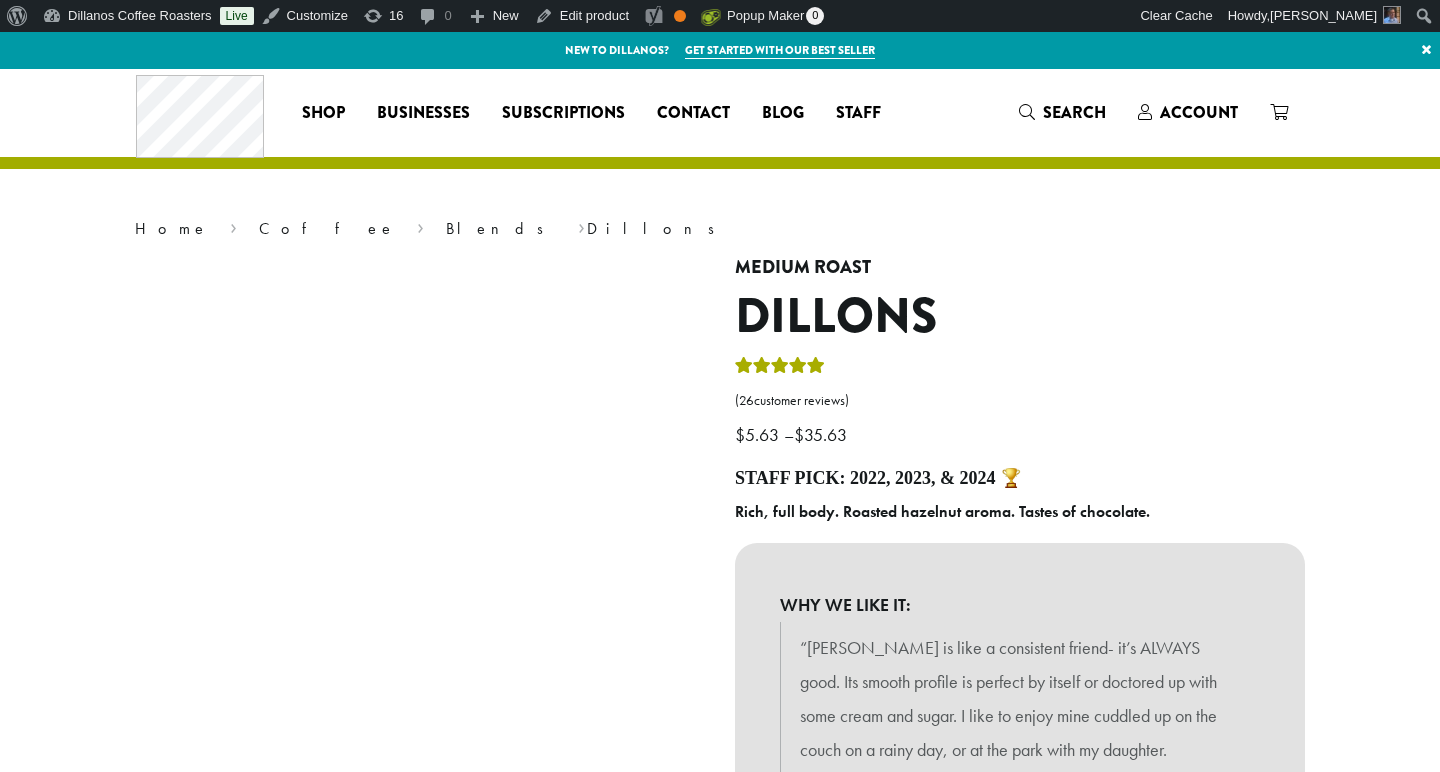 scroll, scrollTop: 0, scrollLeft: 0, axis: both 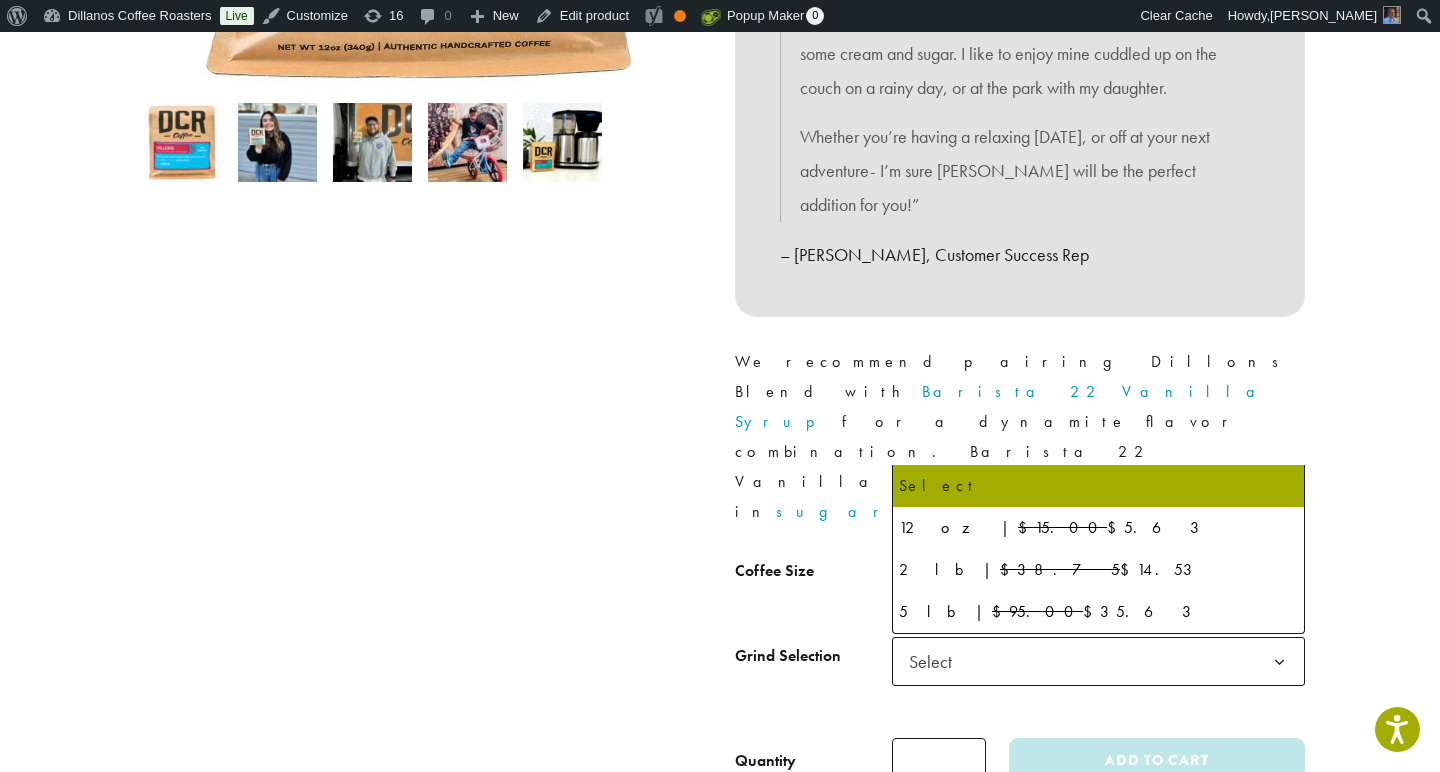 click on "Select" 